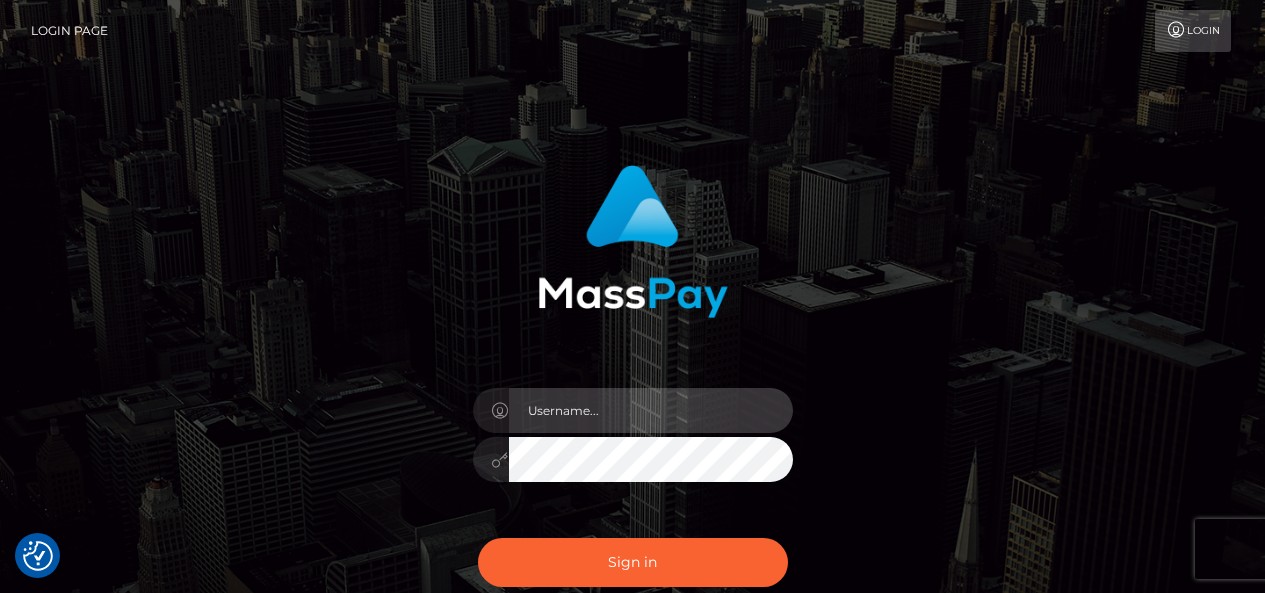 type on "pk.es" 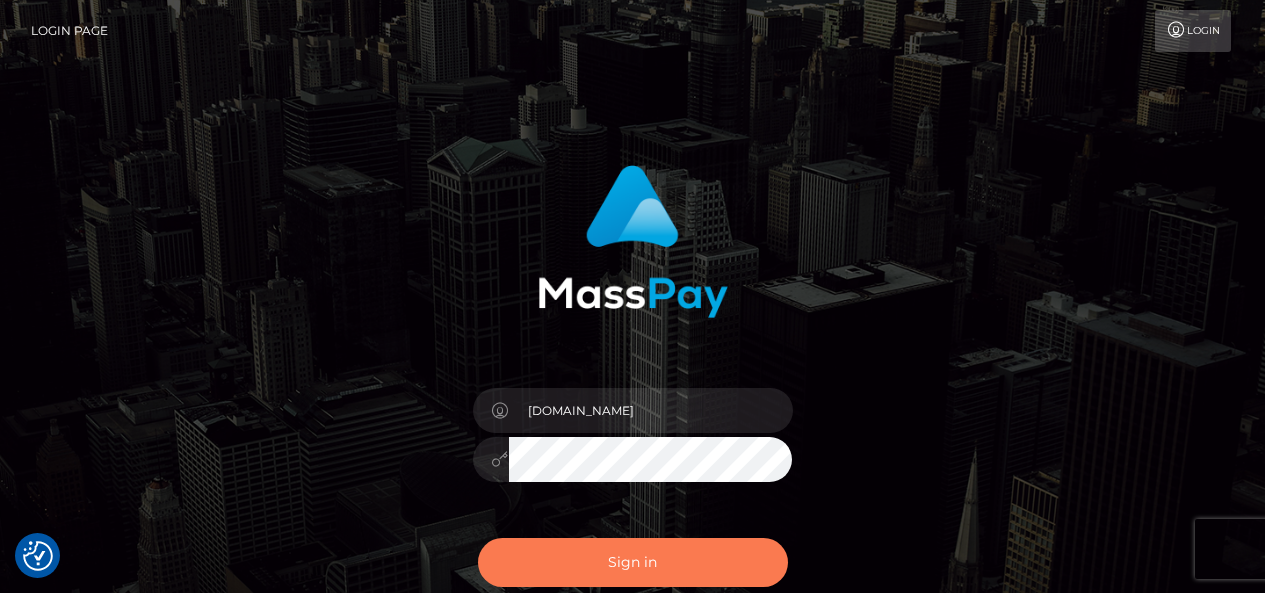 scroll, scrollTop: 0, scrollLeft: 0, axis: both 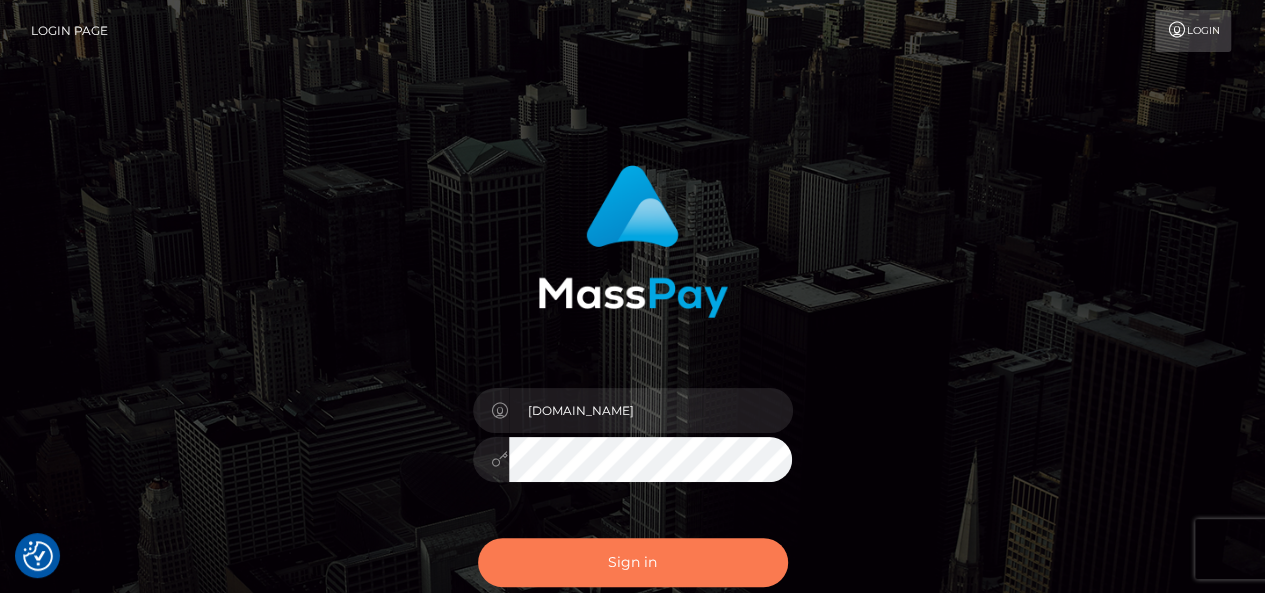 click on "Sign in" at bounding box center (633, 562) 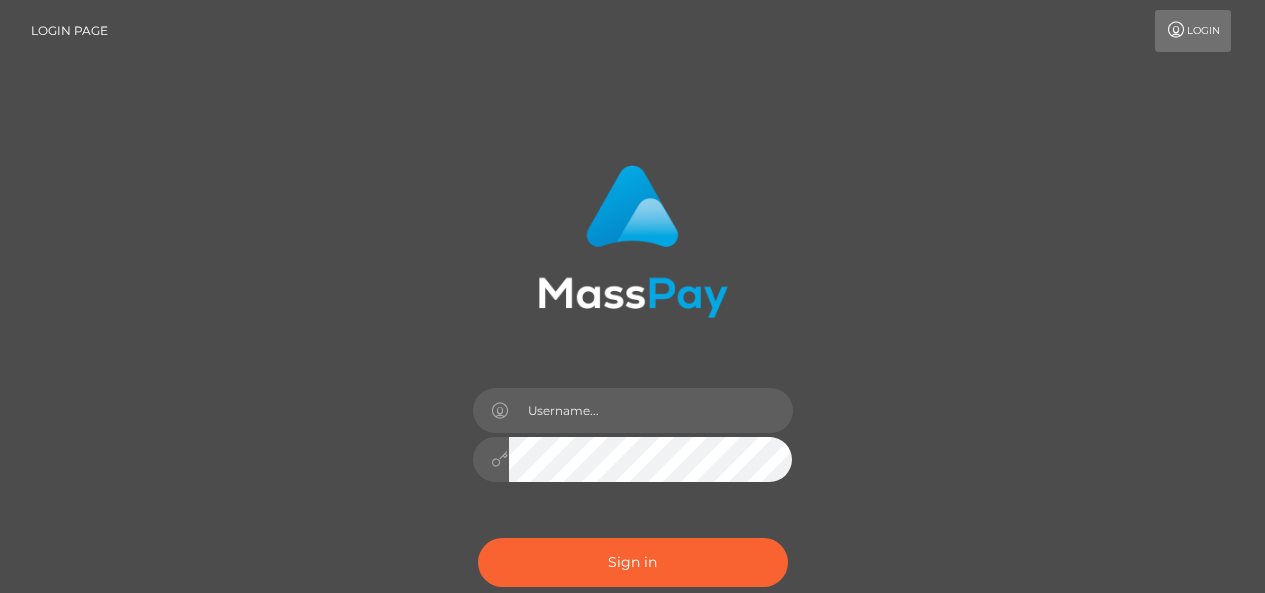 scroll, scrollTop: 0, scrollLeft: 0, axis: both 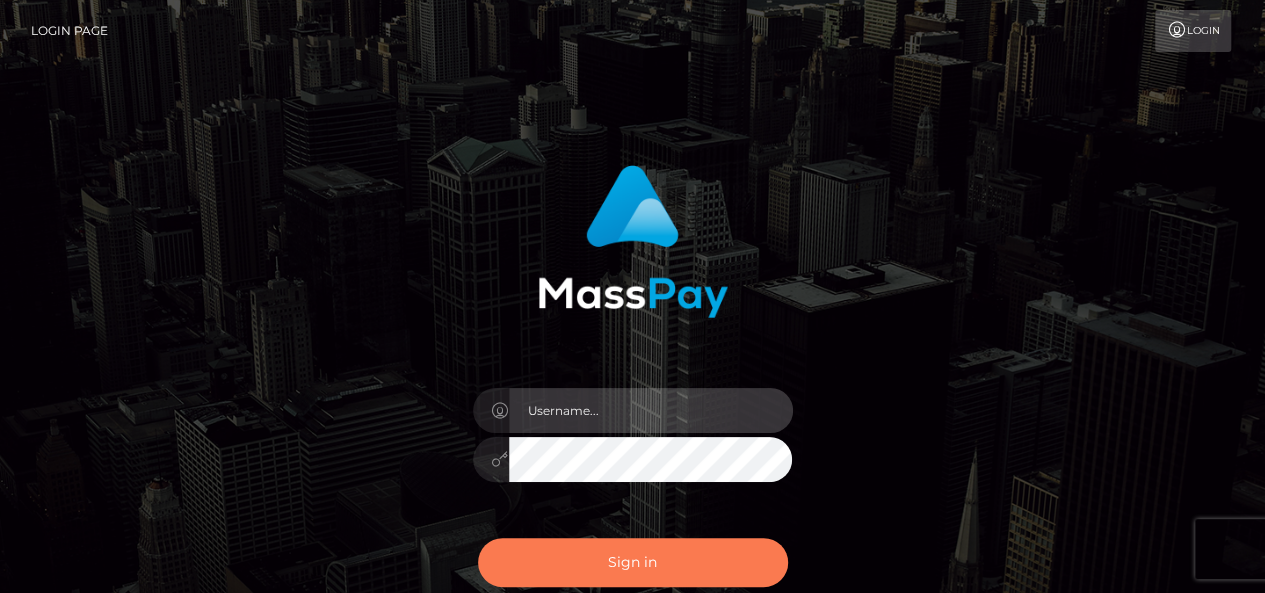 type on "[DOMAIN_NAME]" 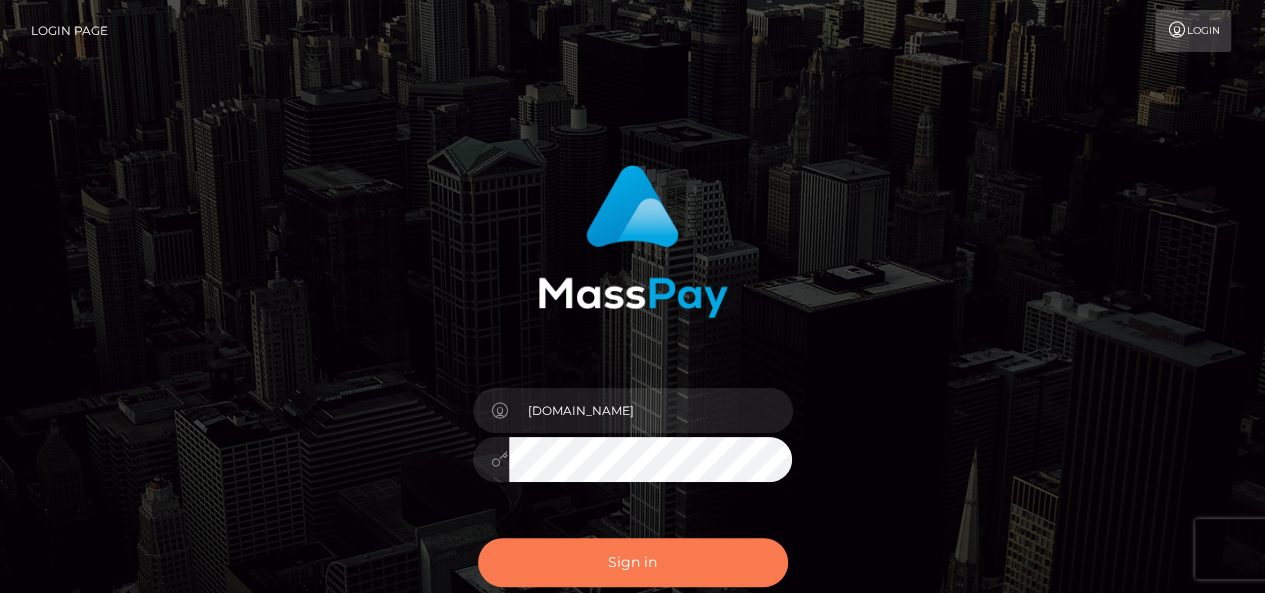click on "Sign in" at bounding box center (633, 562) 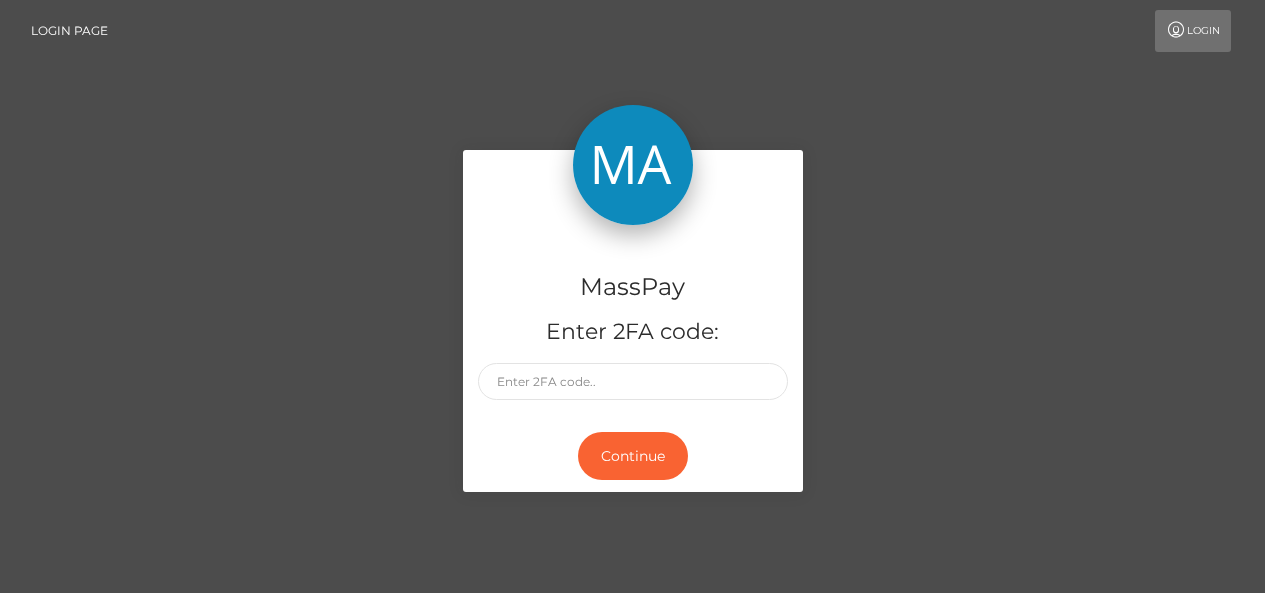 scroll, scrollTop: 0, scrollLeft: 0, axis: both 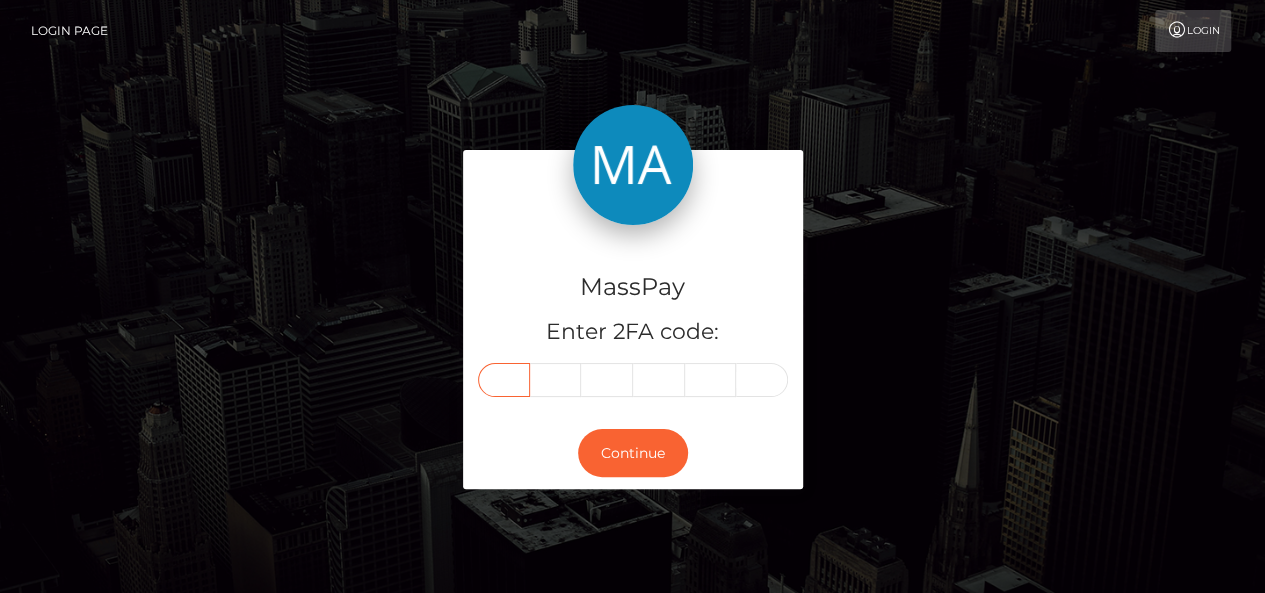 paste on "7" 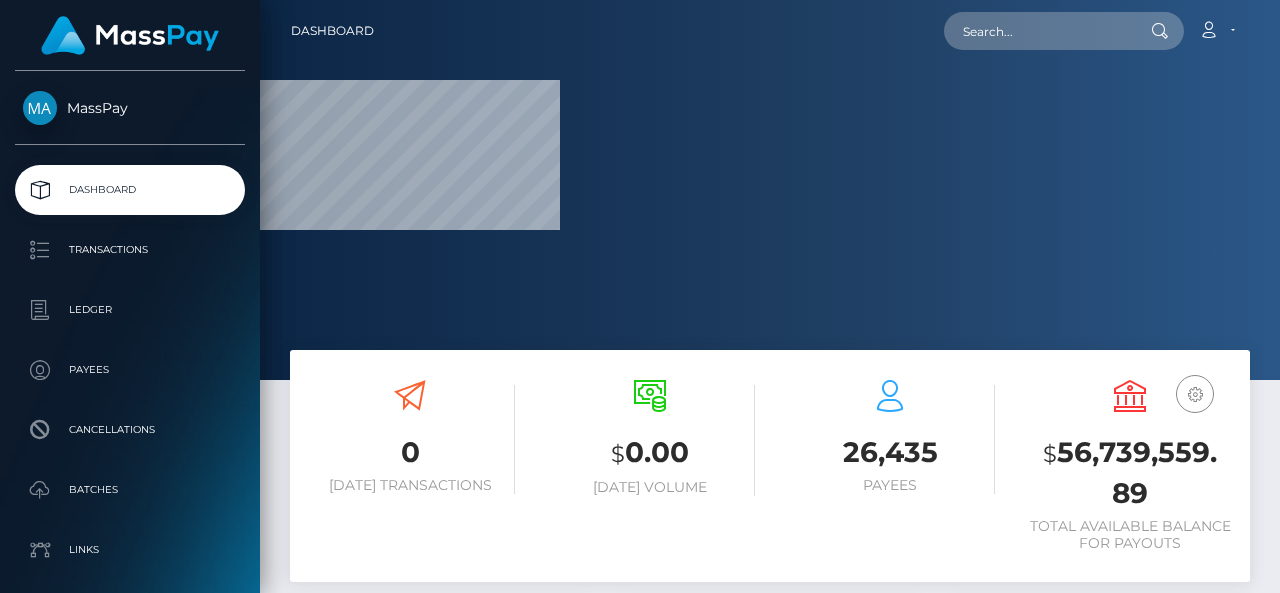 scroll, scrollTop: 0, scrollLeft: 0, axis: both 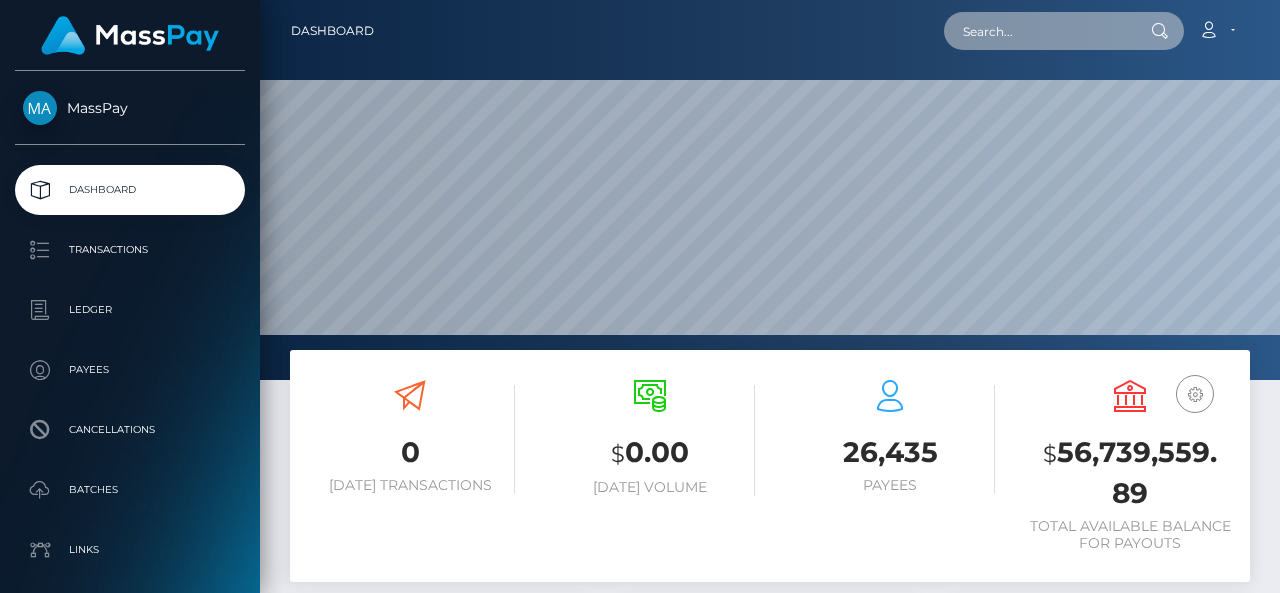 click at bounding box center (1038, 31) 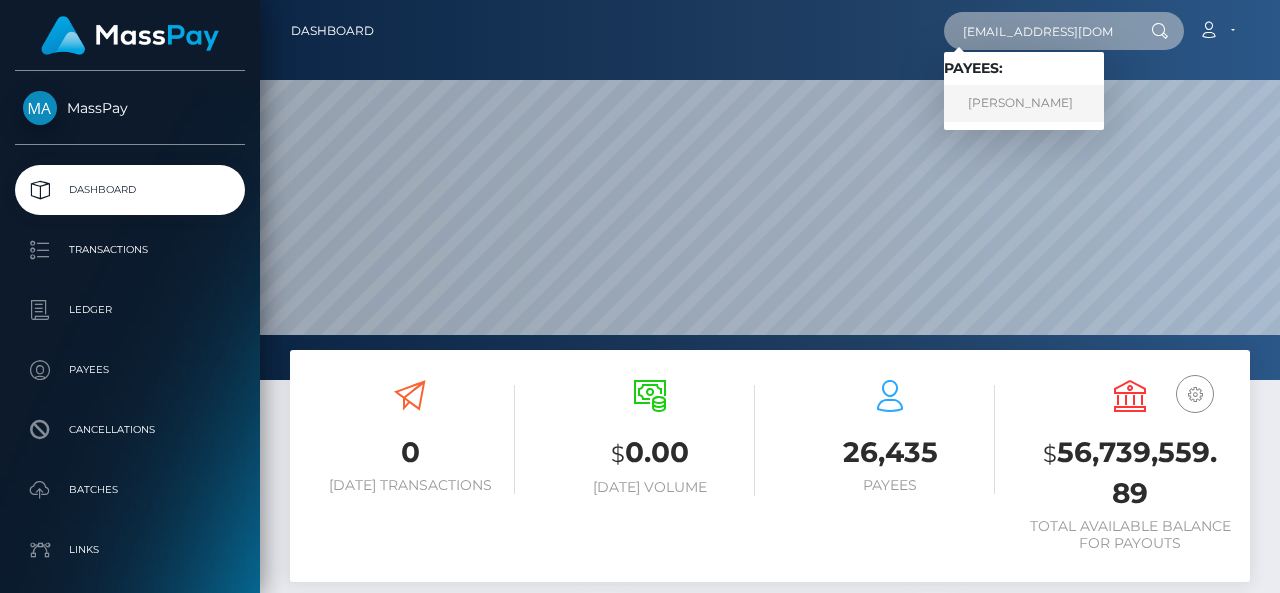 type on "lovely2468@proton.me" 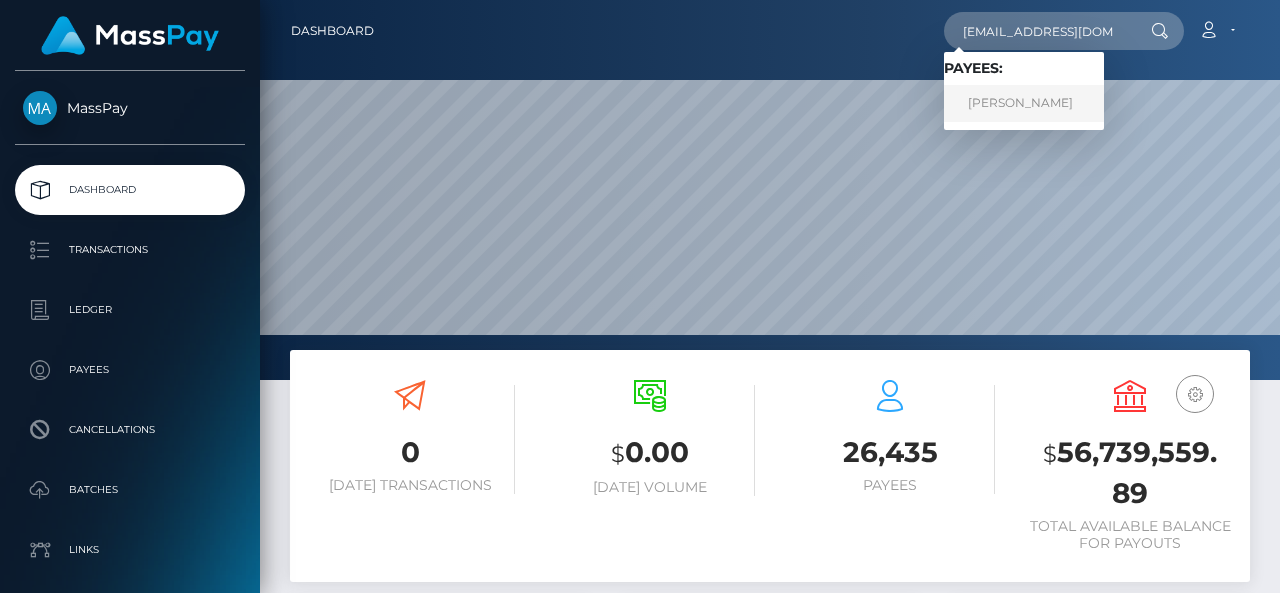 click on "Lisa  Quattrone" at bounding box center (1024, 103) 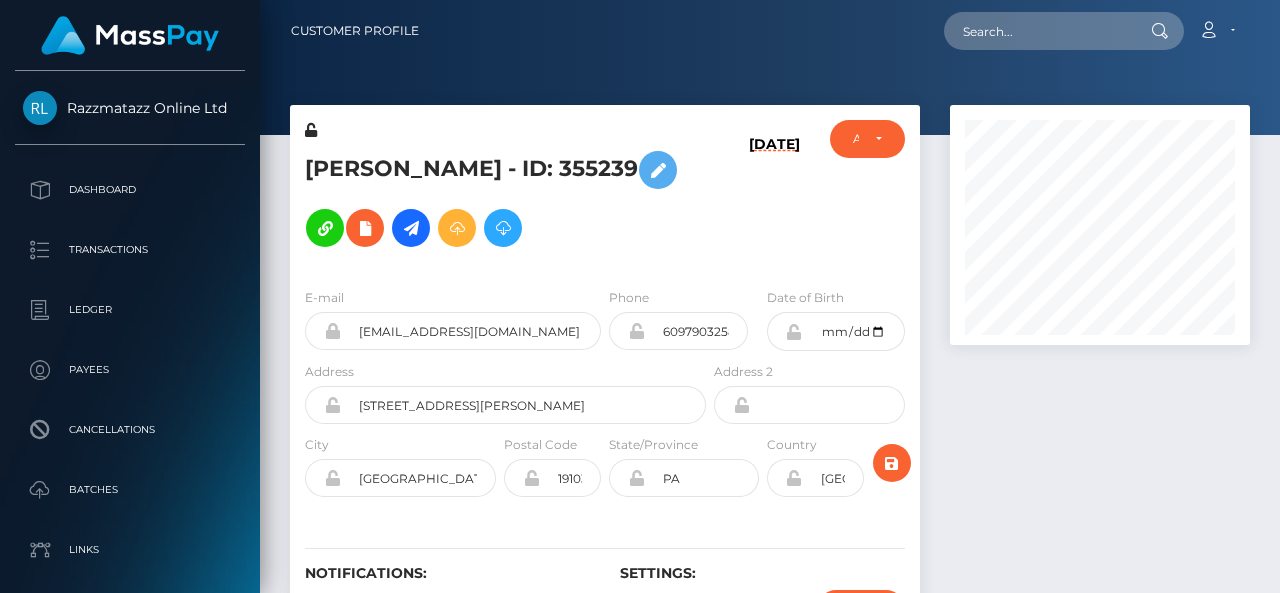 scroll, scrollTop: 0, scrollLeft: 0, axis: both 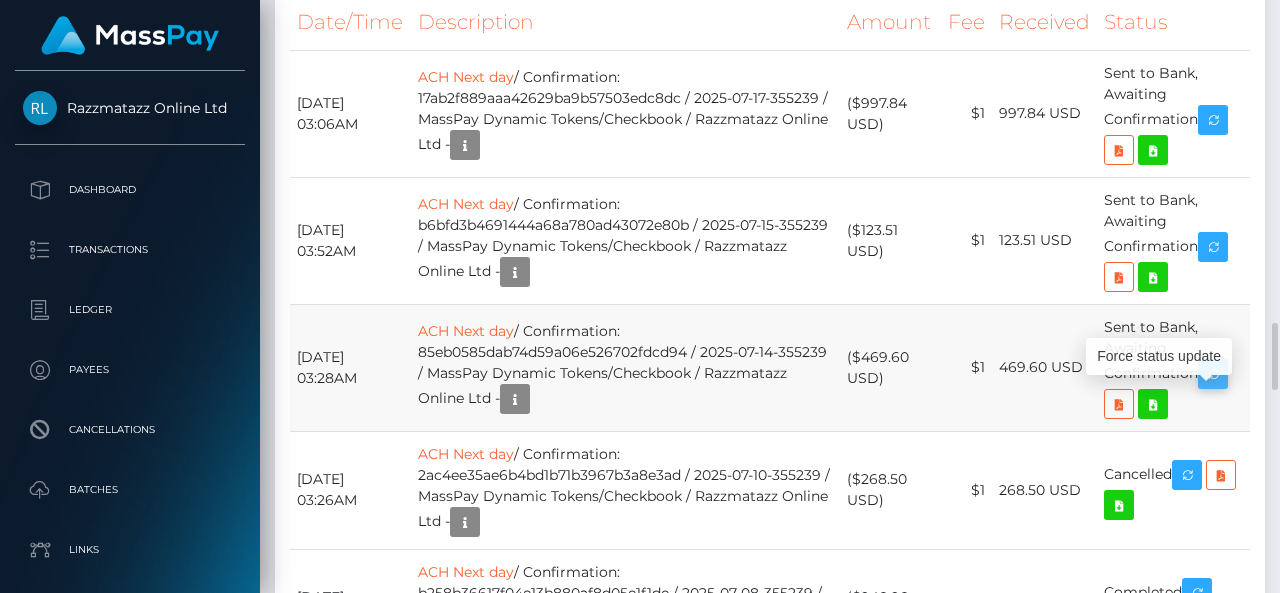click at bounding box center [1213, 374] 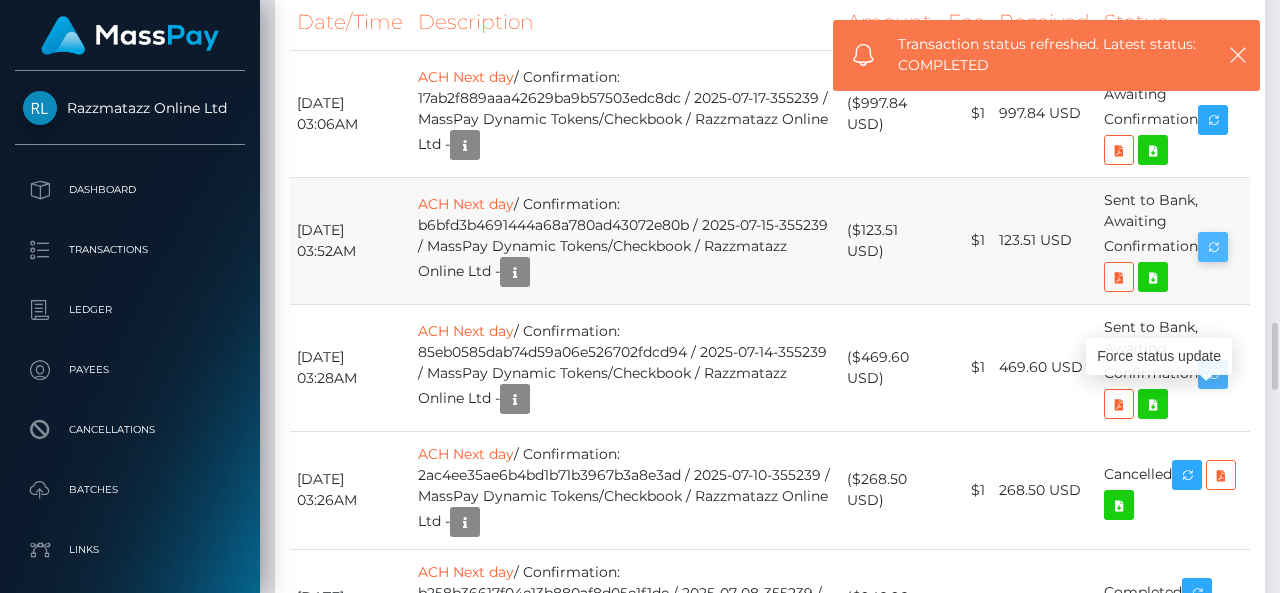 scroll, scrollTop: 240, scrollLeft: 300, axis: both 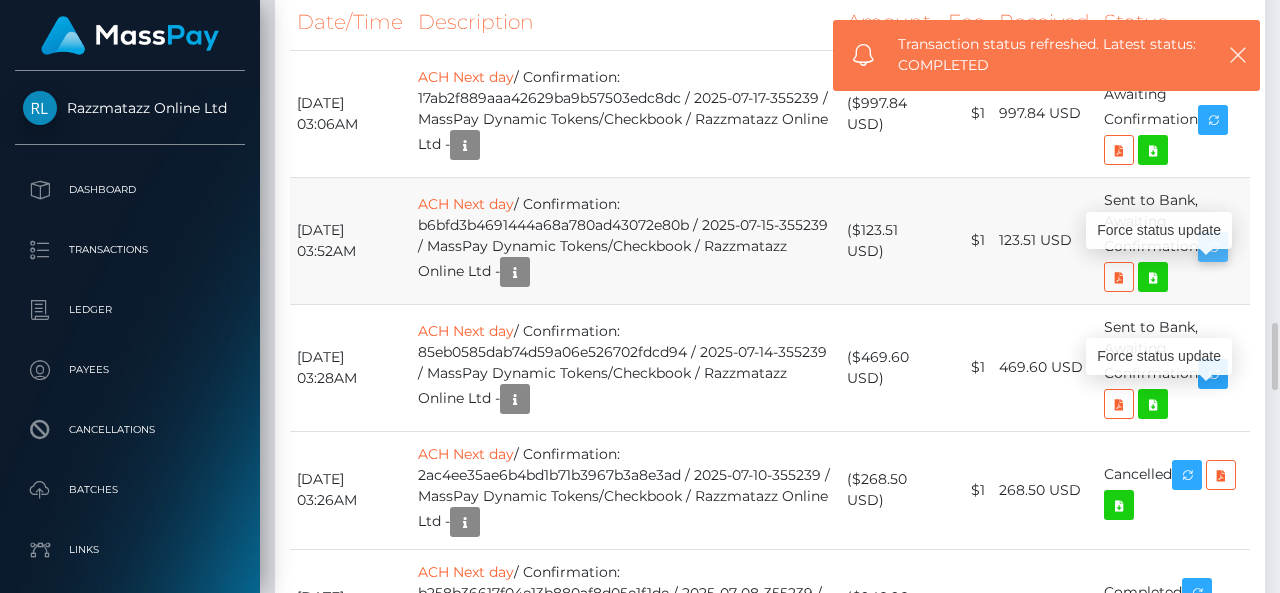 click at bounding box center [1213, 247] 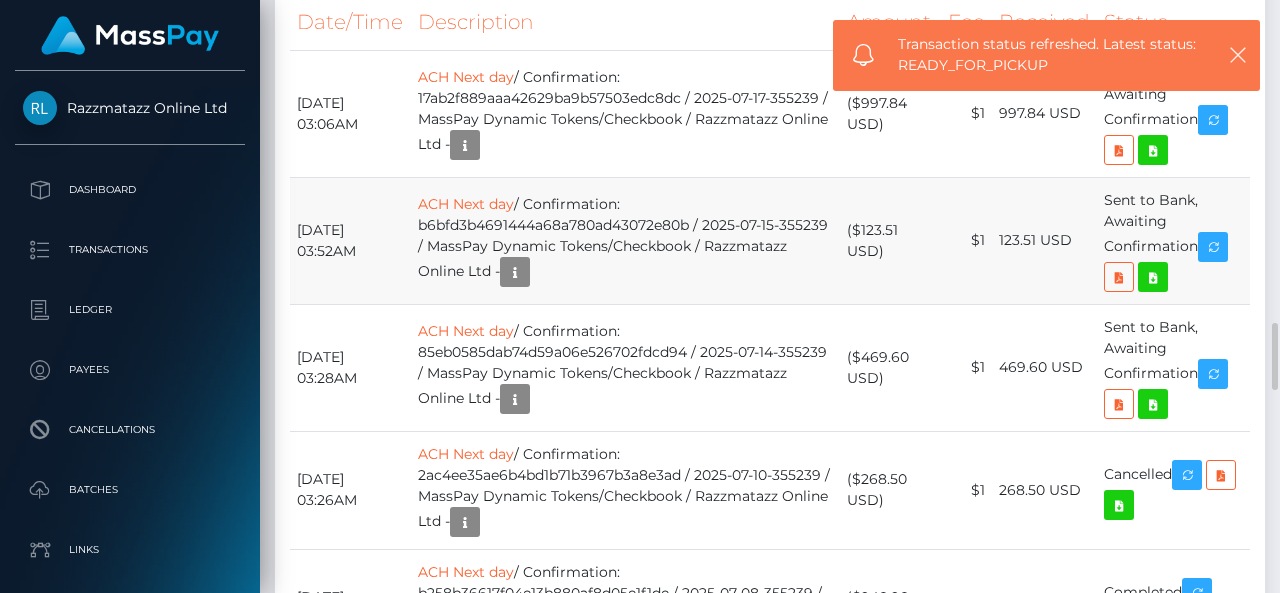 click on "($123.51 USD)" at bounding box center [890, 240] 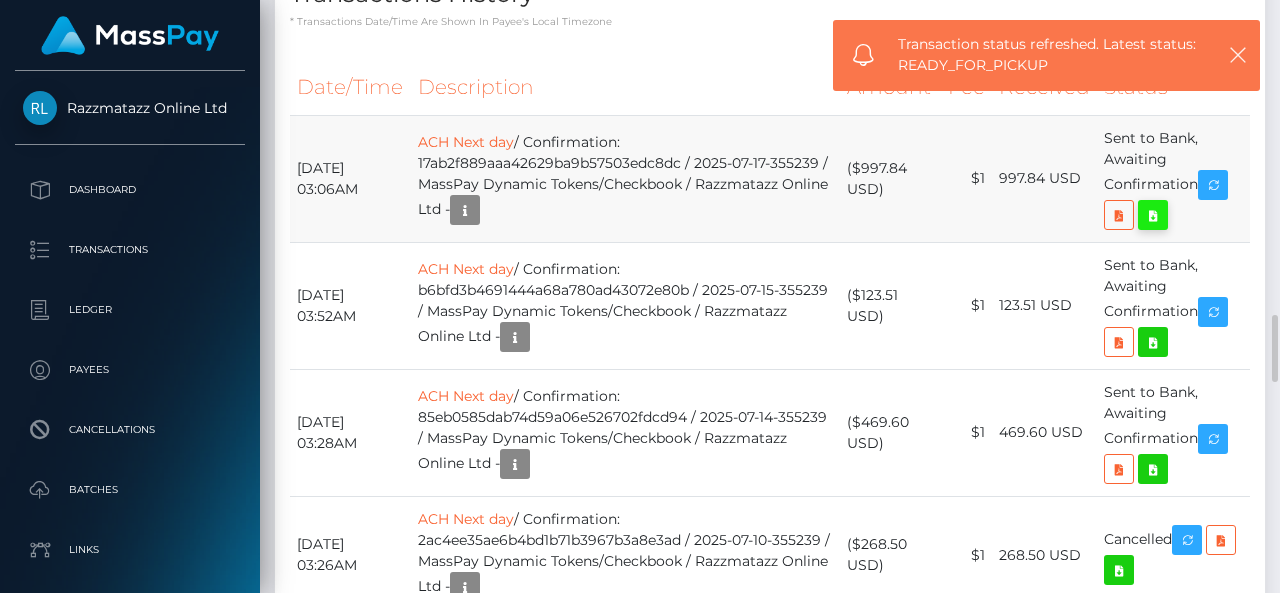 scroll, scrollTop: 2754, scrollLeft: 0, axis: vertical 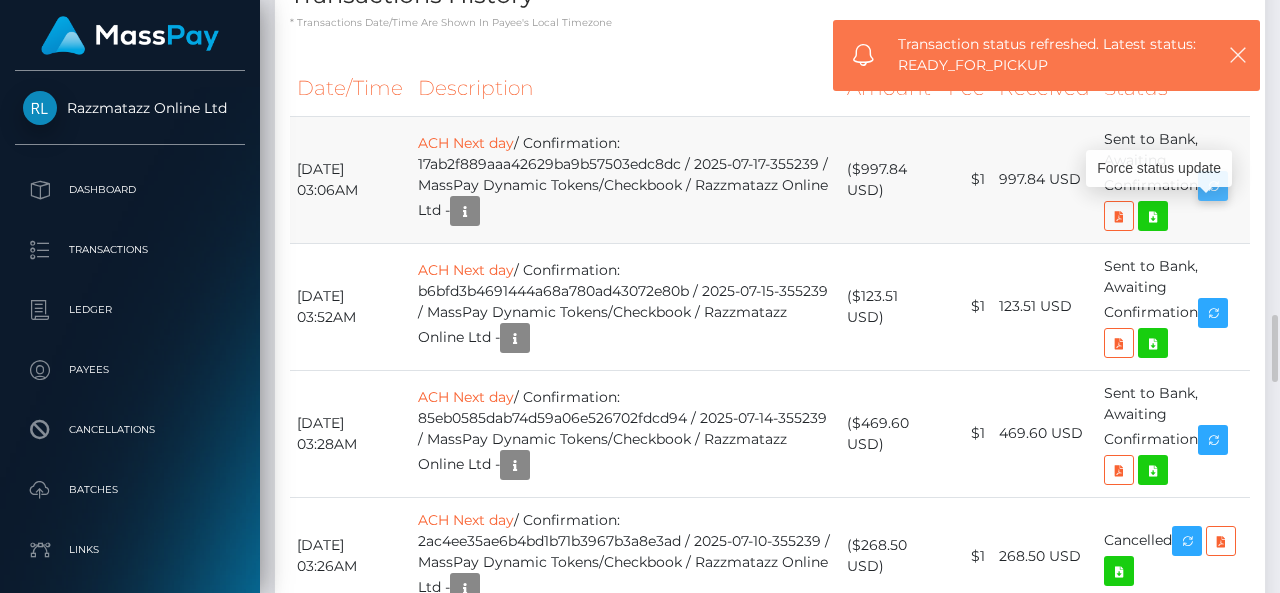 click at bounding box center (1213, 186) 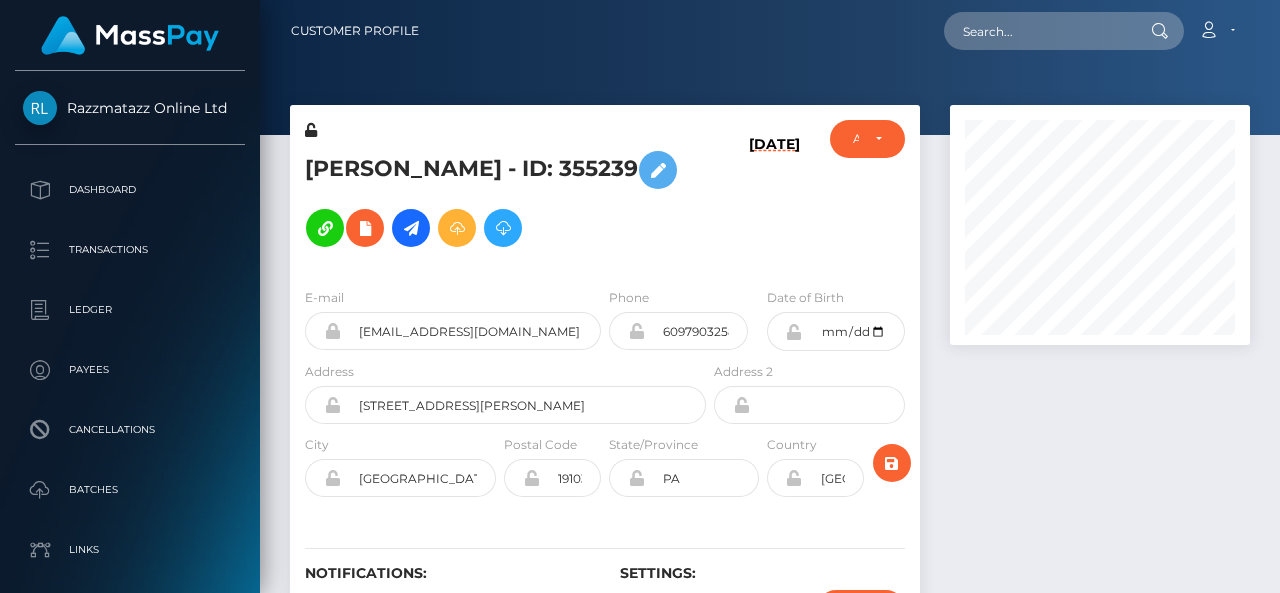 scroll, scrollTop: 0, scrollLeft: 0, axis: both 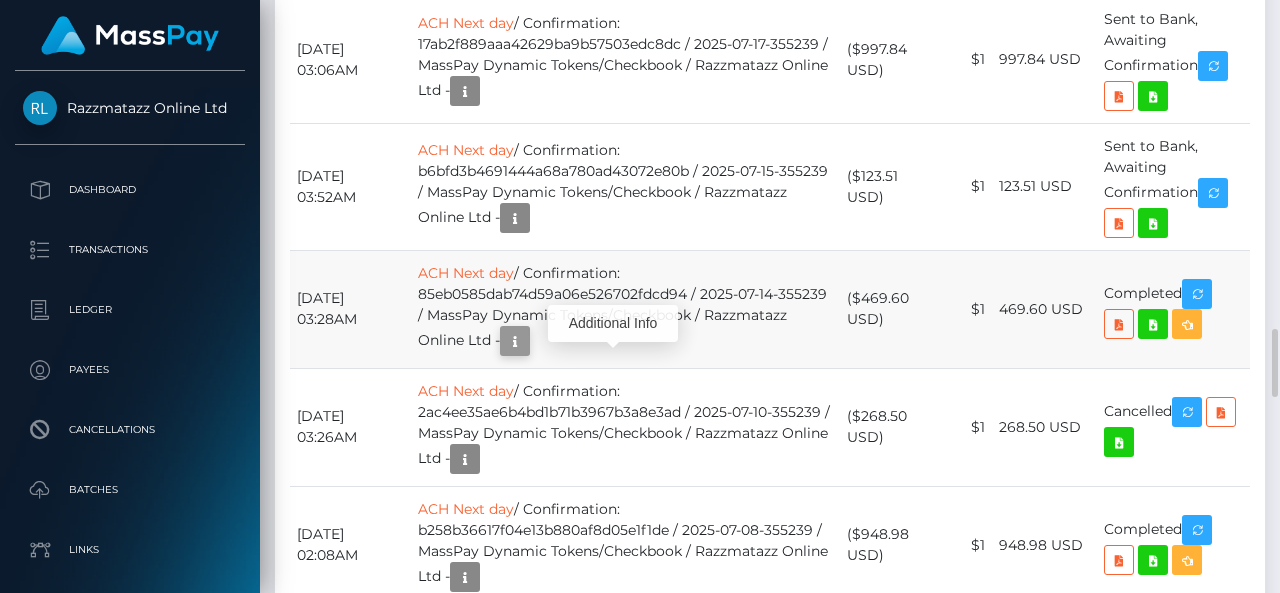 click at bounding box center (515, 341) 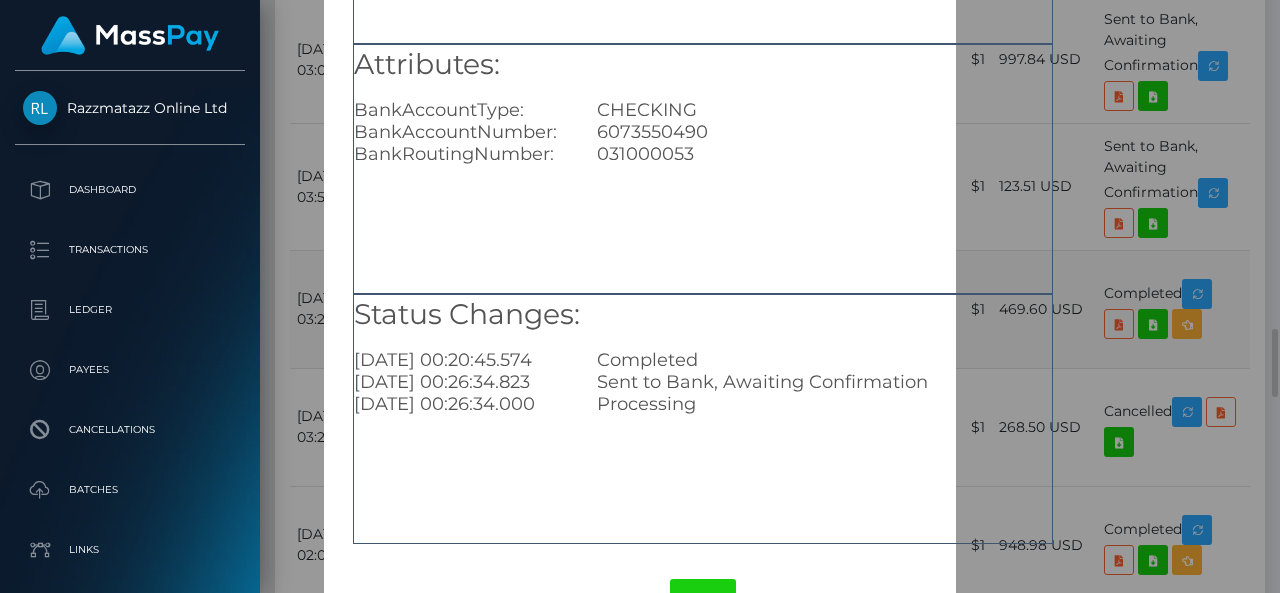 scroll, scrollTop: 358, scrollLeft: 0, axis: vertical 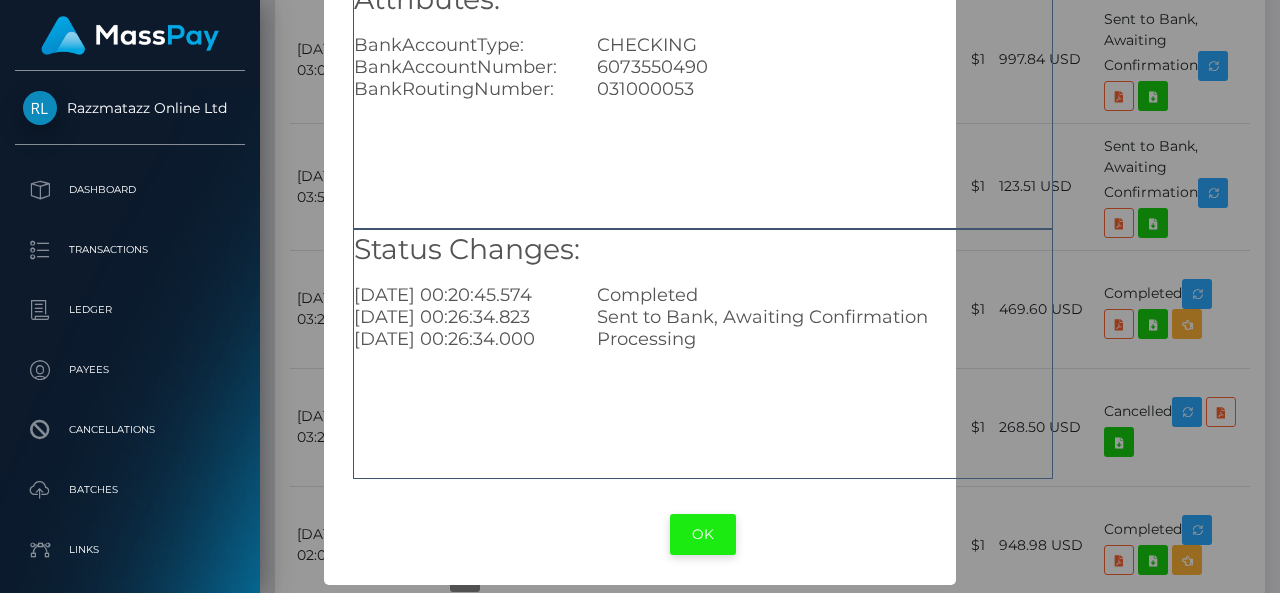 click on "OK" at bounding box center [703, 534] 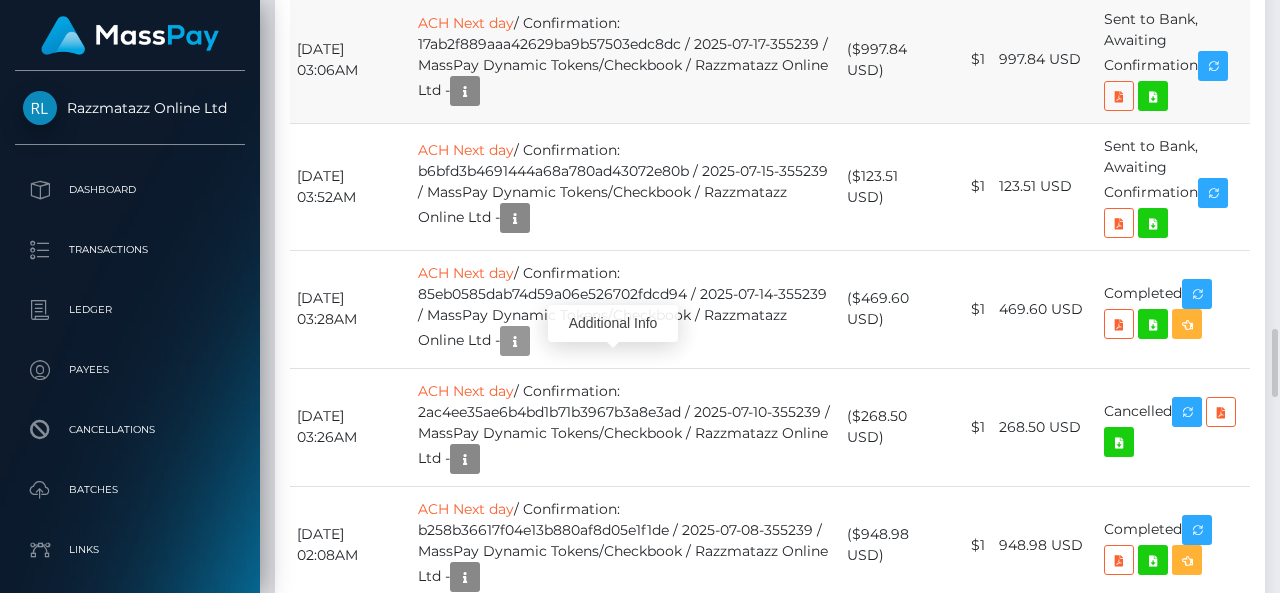 scroll, scrollTop: 240, scrollLeft: 300, axis: both 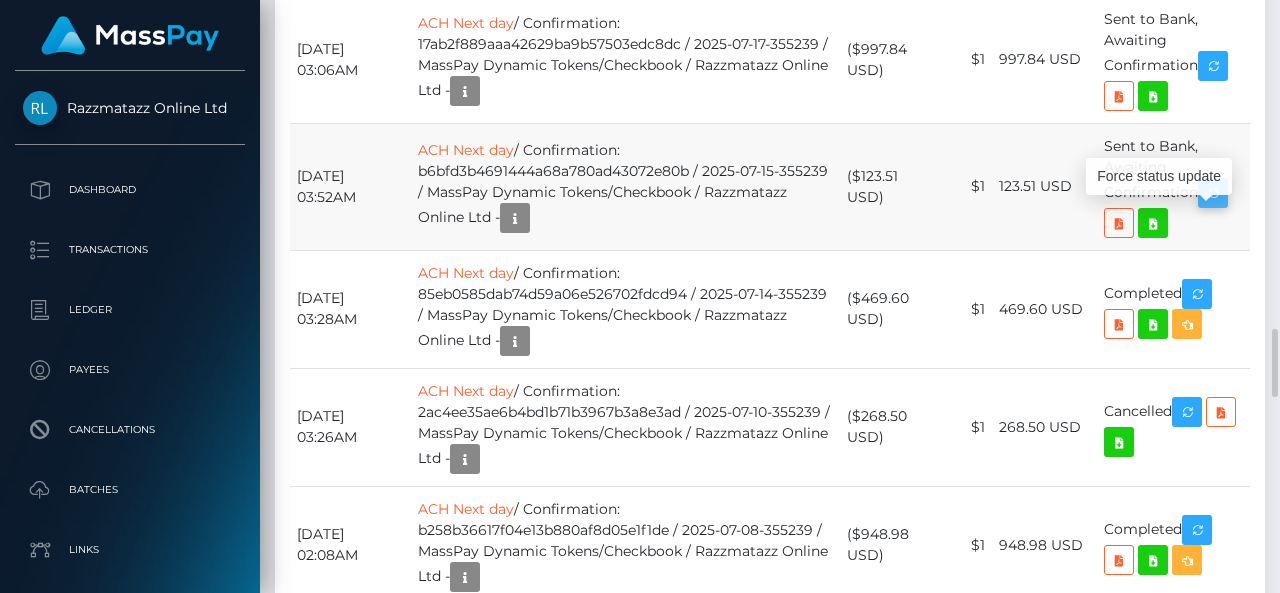 click at bounding box center (1213, 193) 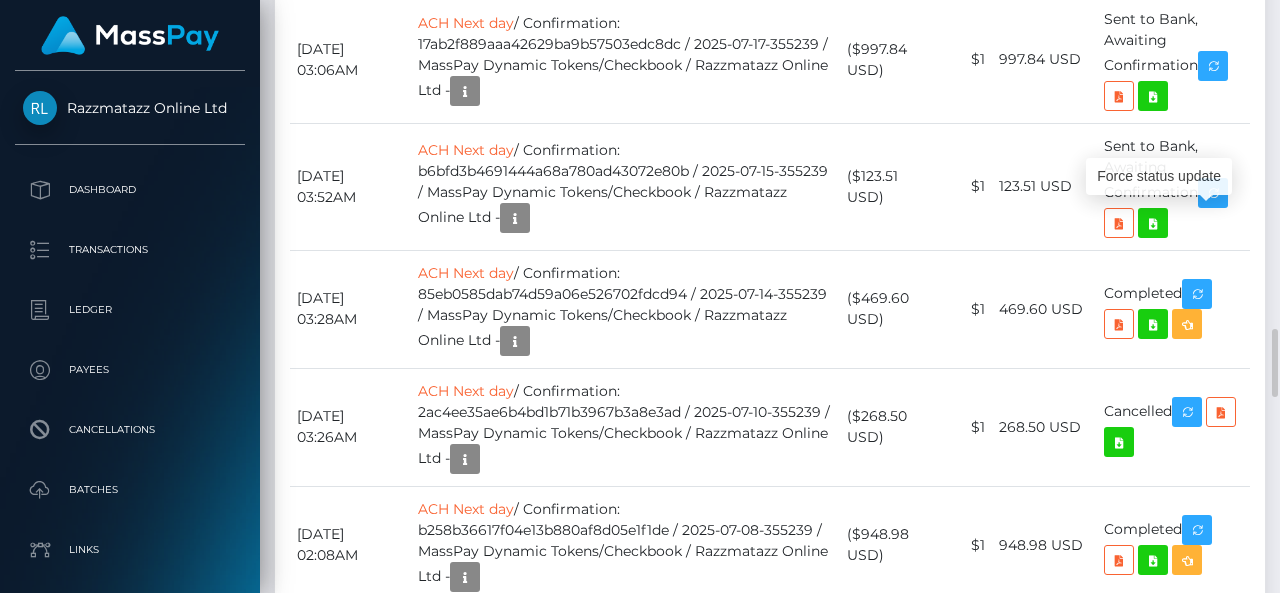 click on "ACH Next day  / Confirmation: 17ab2f889aaa42629ba9b57503edc8dc / 2025-07-17-355239  / MassPay Dynamic Tokens/Checkbook / Razzmatazz Online Ltd -" at bounding box center (625, 59) 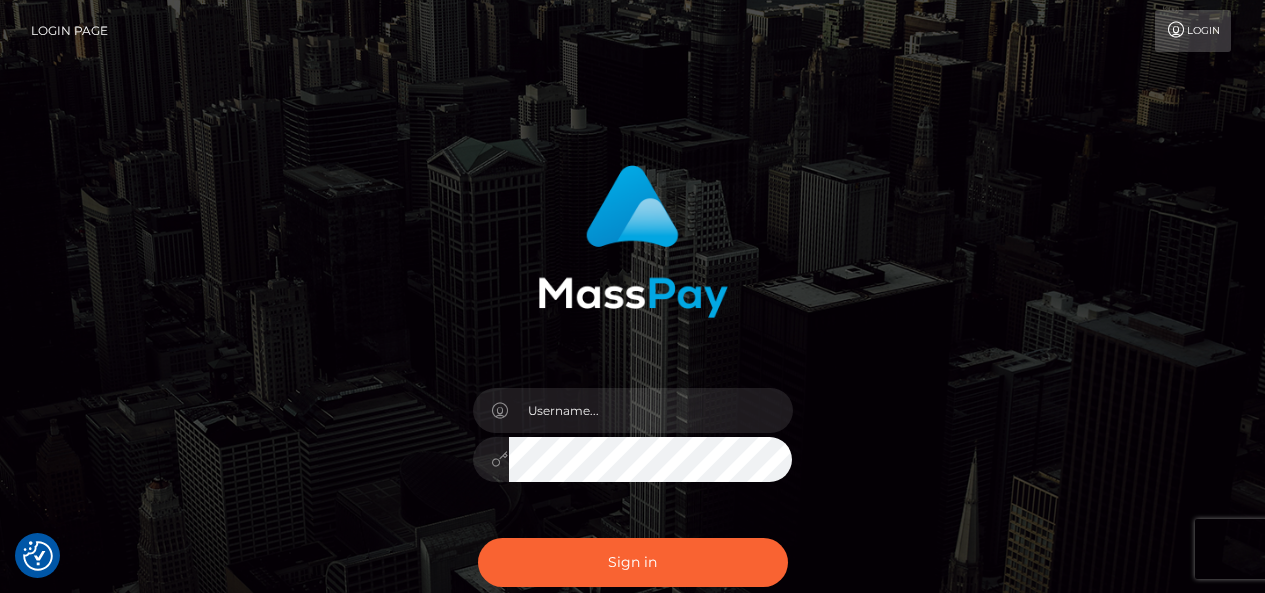 scroll, scrollTop: 0, scrollLeft: 0, axis: both 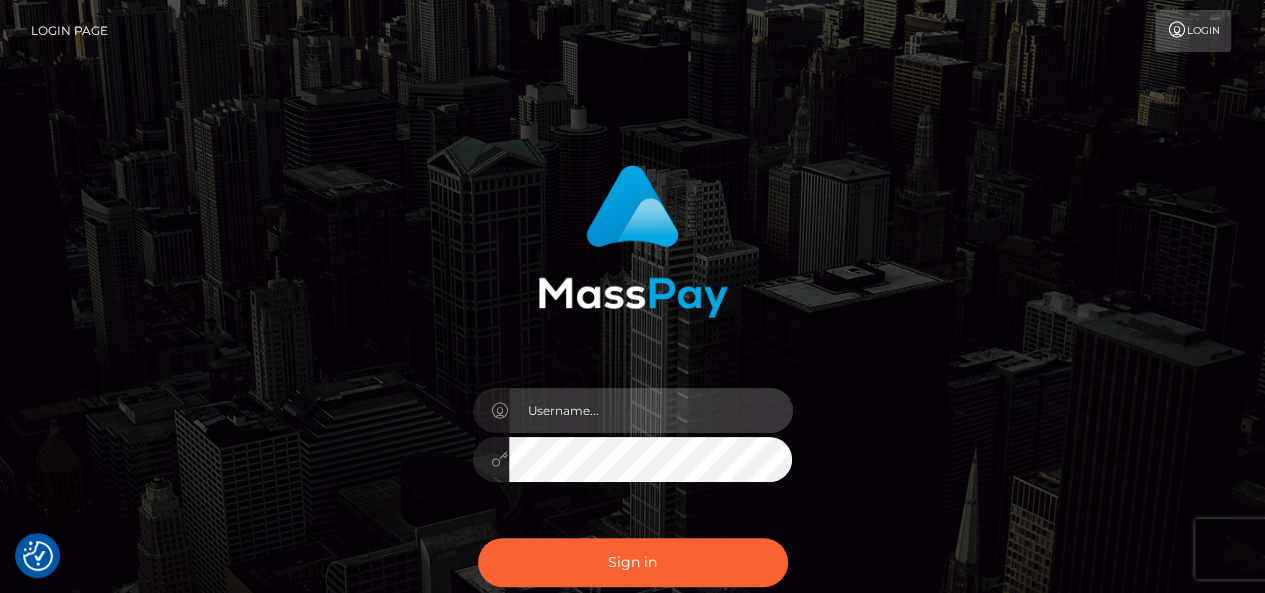type on "pk.es" 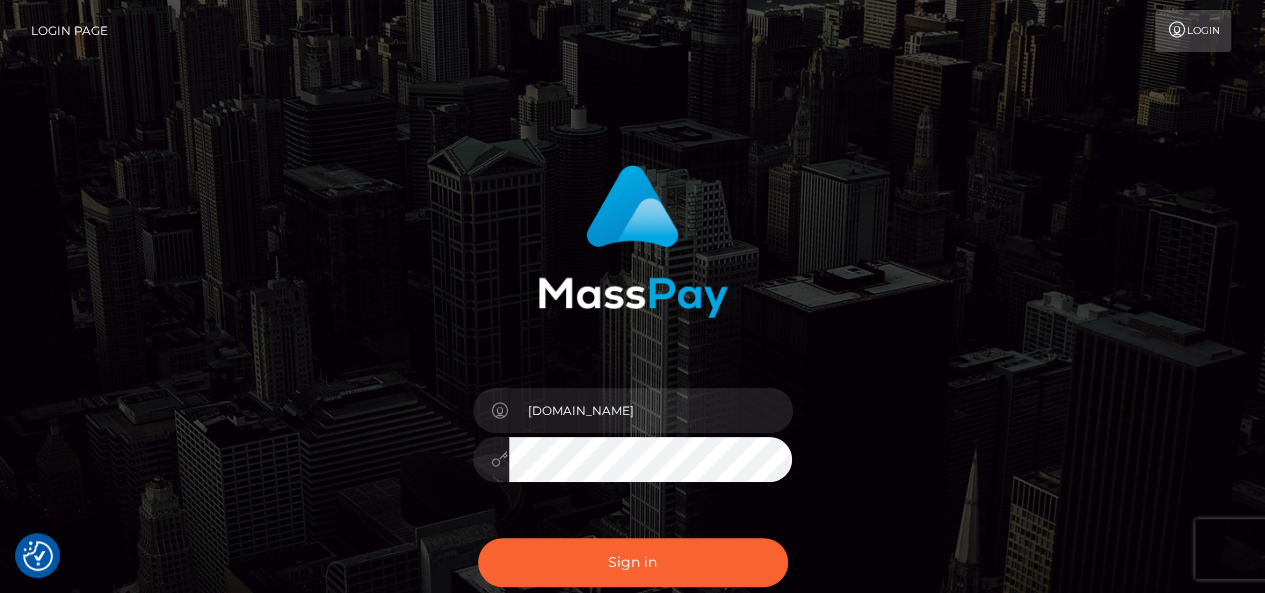 click on "Sign in
Need
Help?" at bounding box center (633, 570) 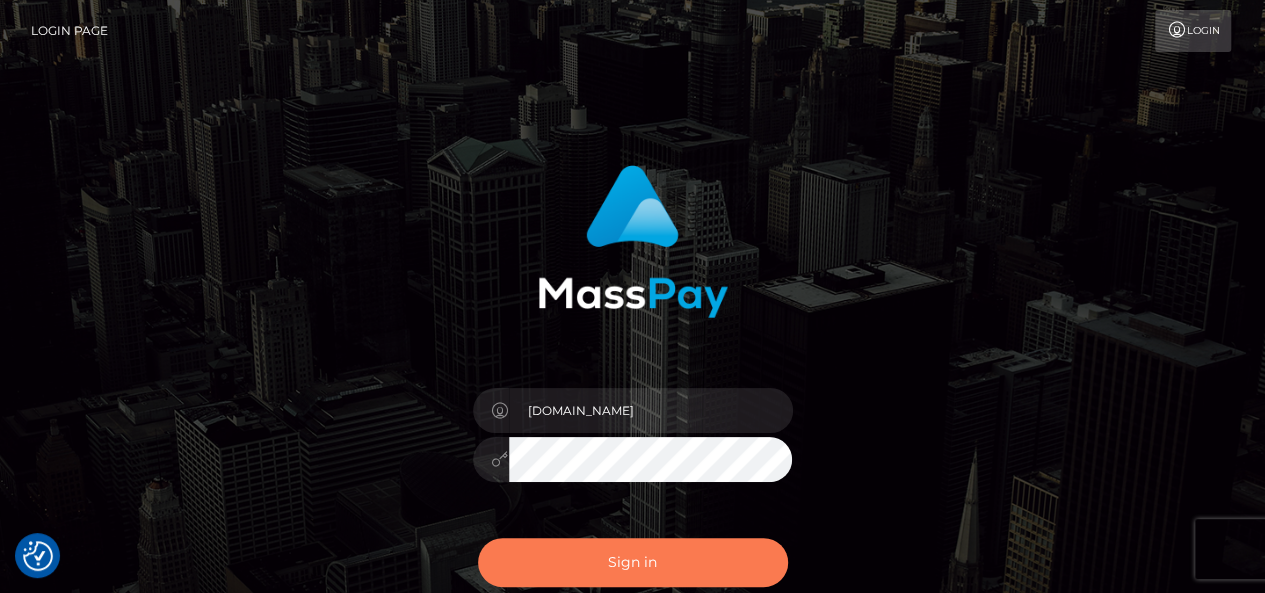 click on "Sign in" at bounding box center (633, 562) 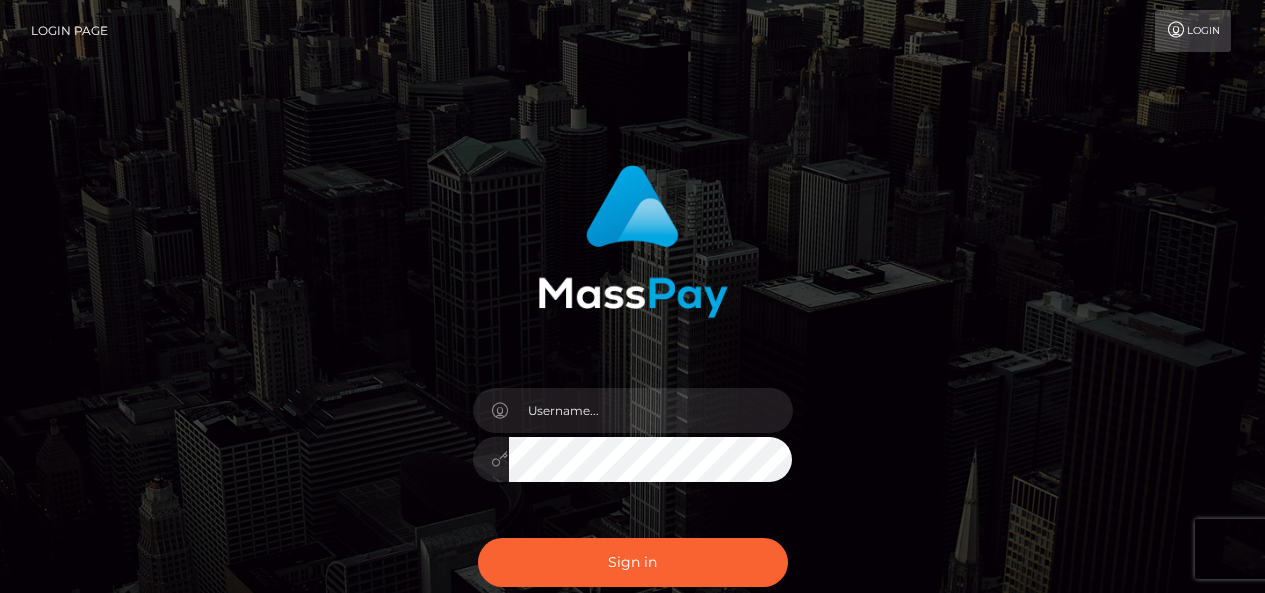scroll, scrollTop: 0, scrollLeft: 0, axis: both 